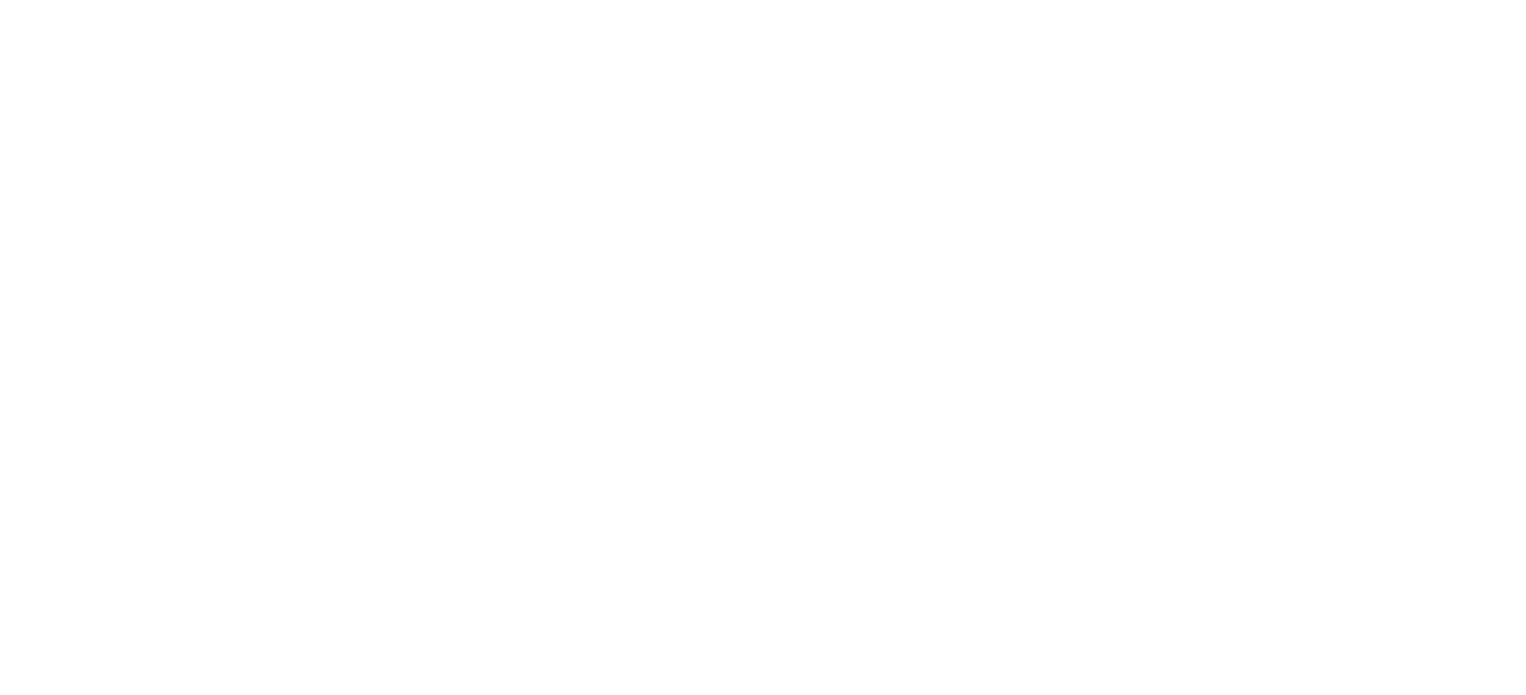 scroll, scrollTop: 0, scrollLeft: 0, axis: both 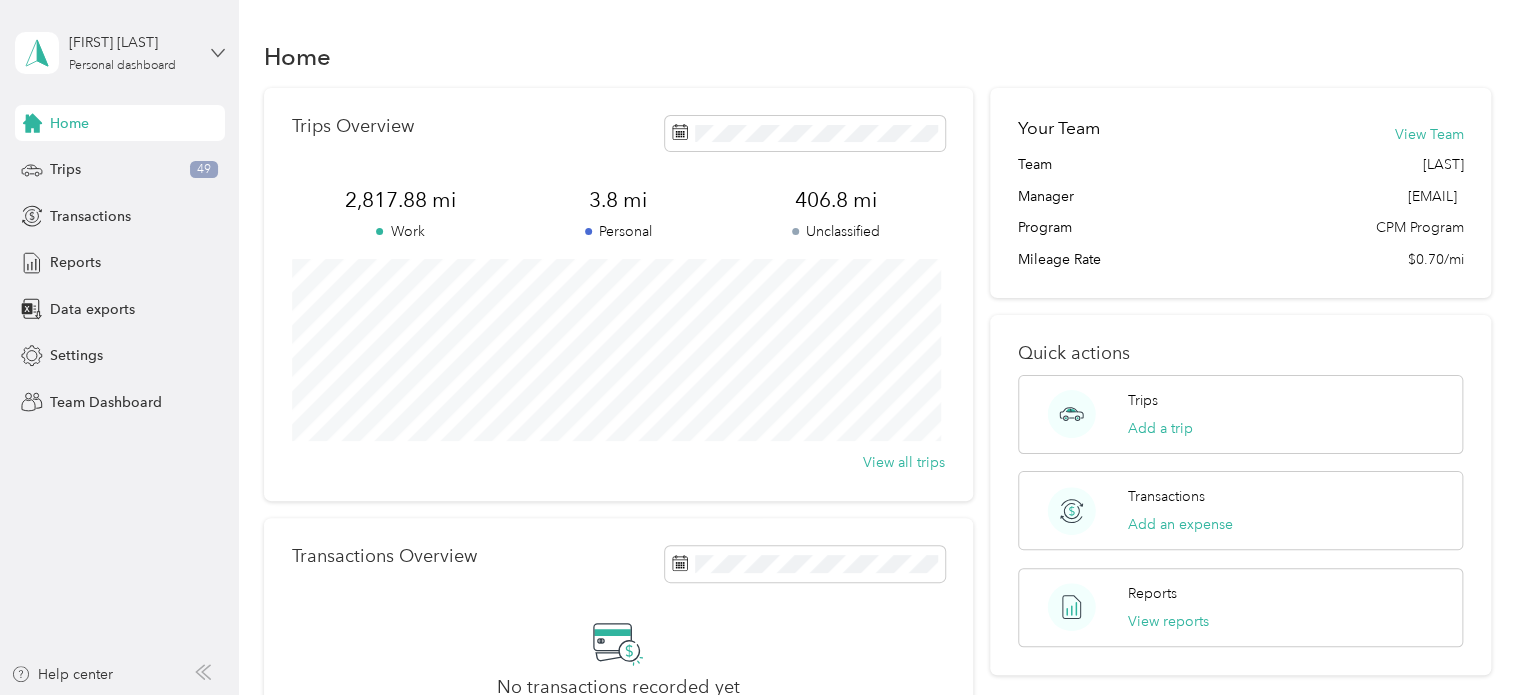 click 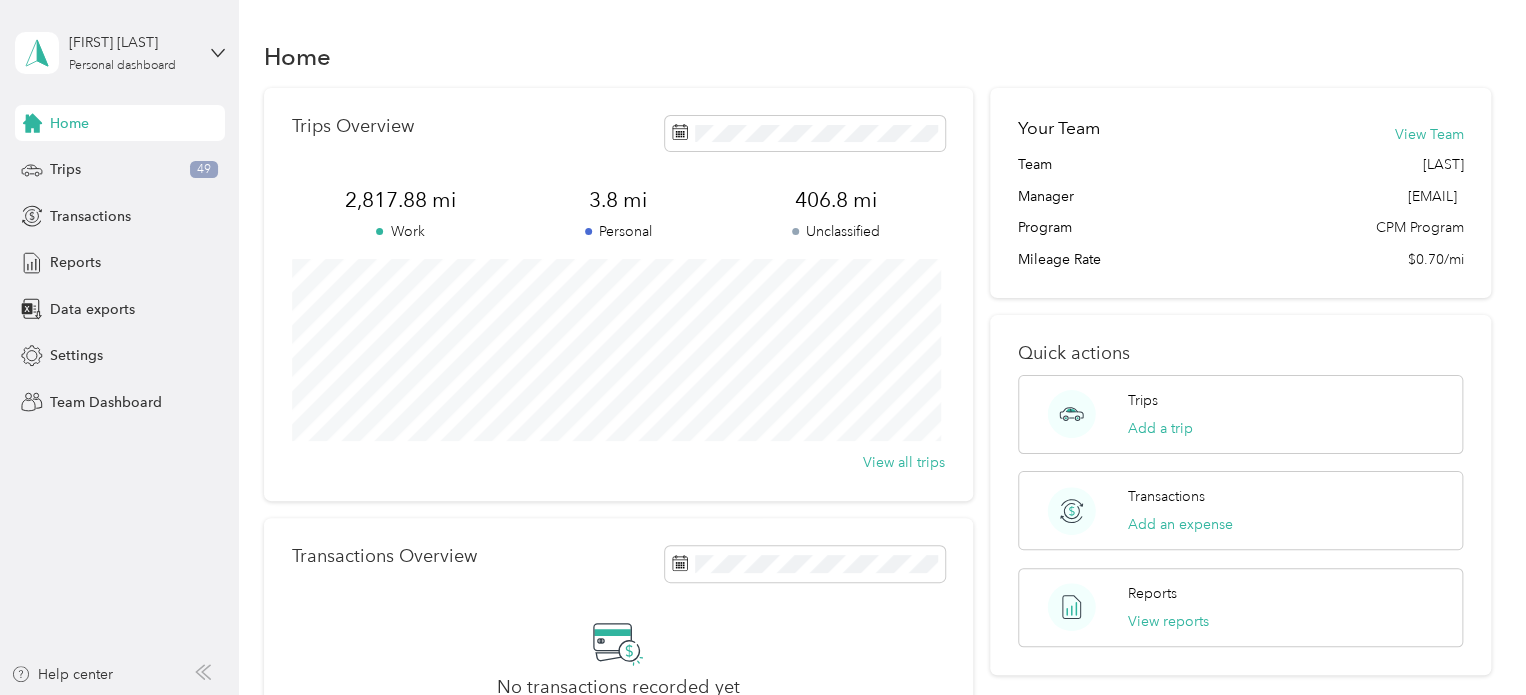 click on "Team dashboard" at bounding box center (167, 164) 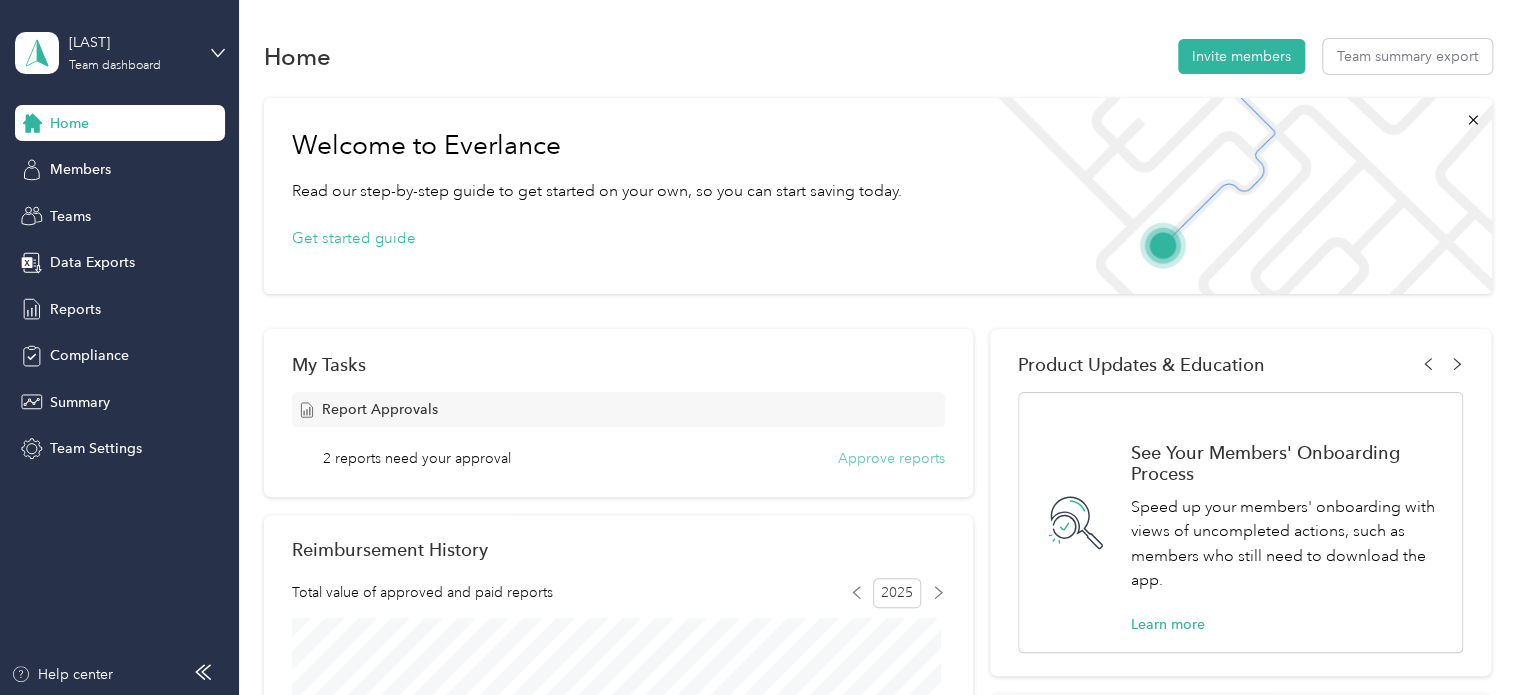 click on "Approve reports" at bounding box center [891, 458] 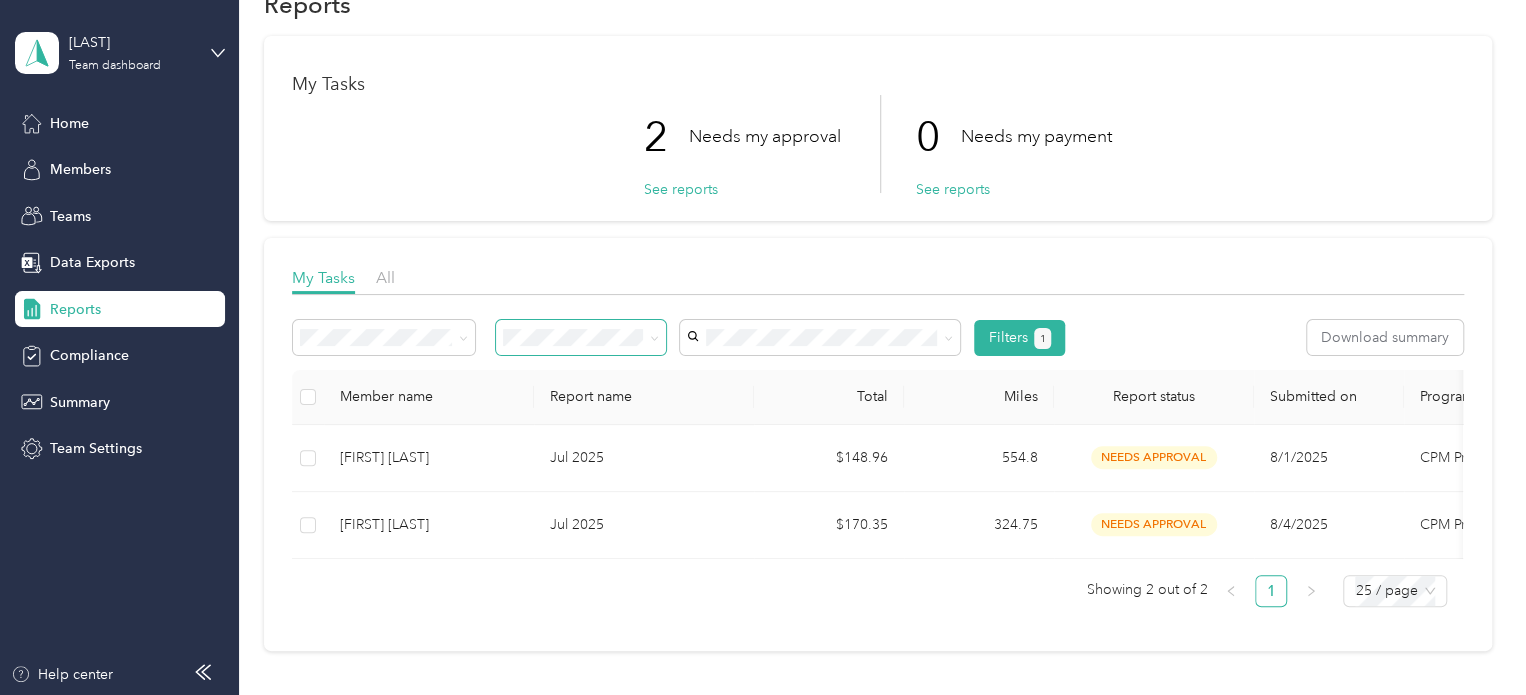 scroll, scrollTop: 100, scrollLeft: 0, axis: vertical 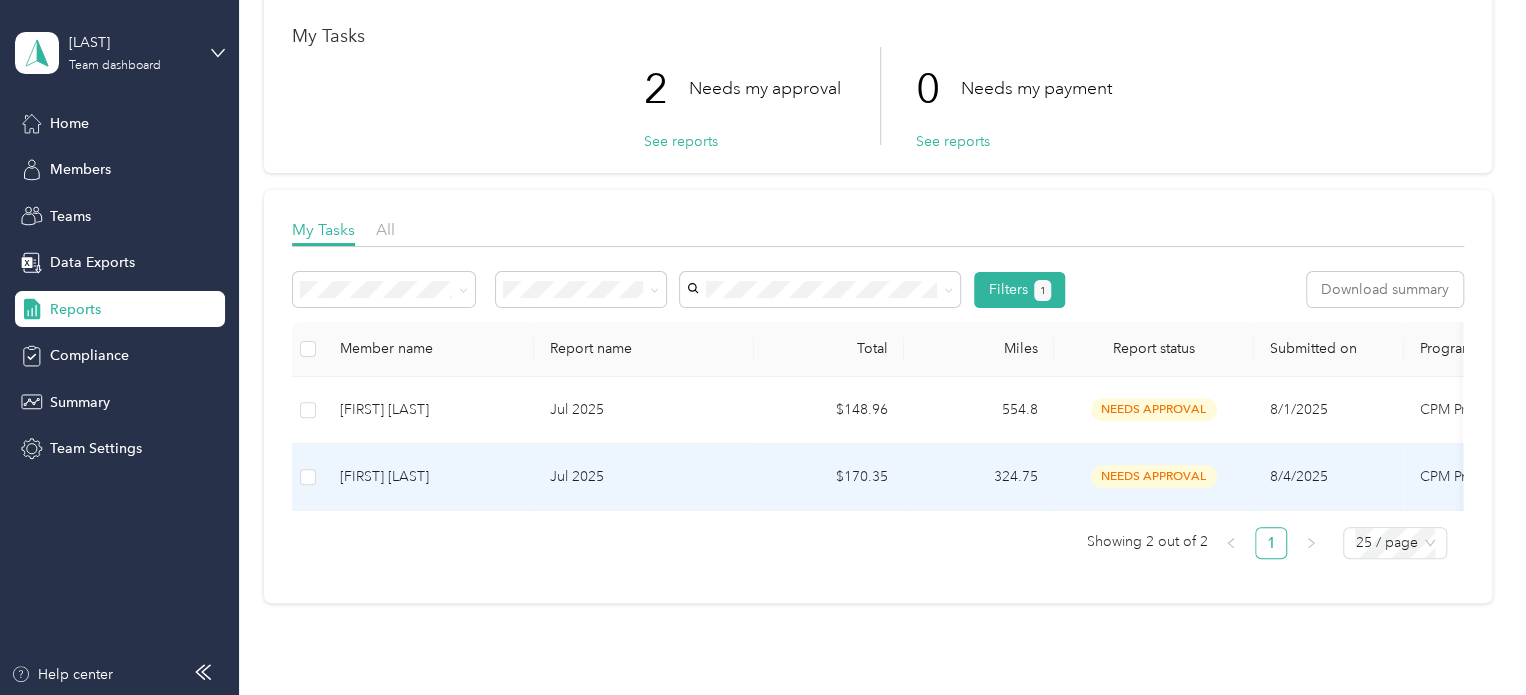 click on "needs approval" at bounding box center (1154, 476) 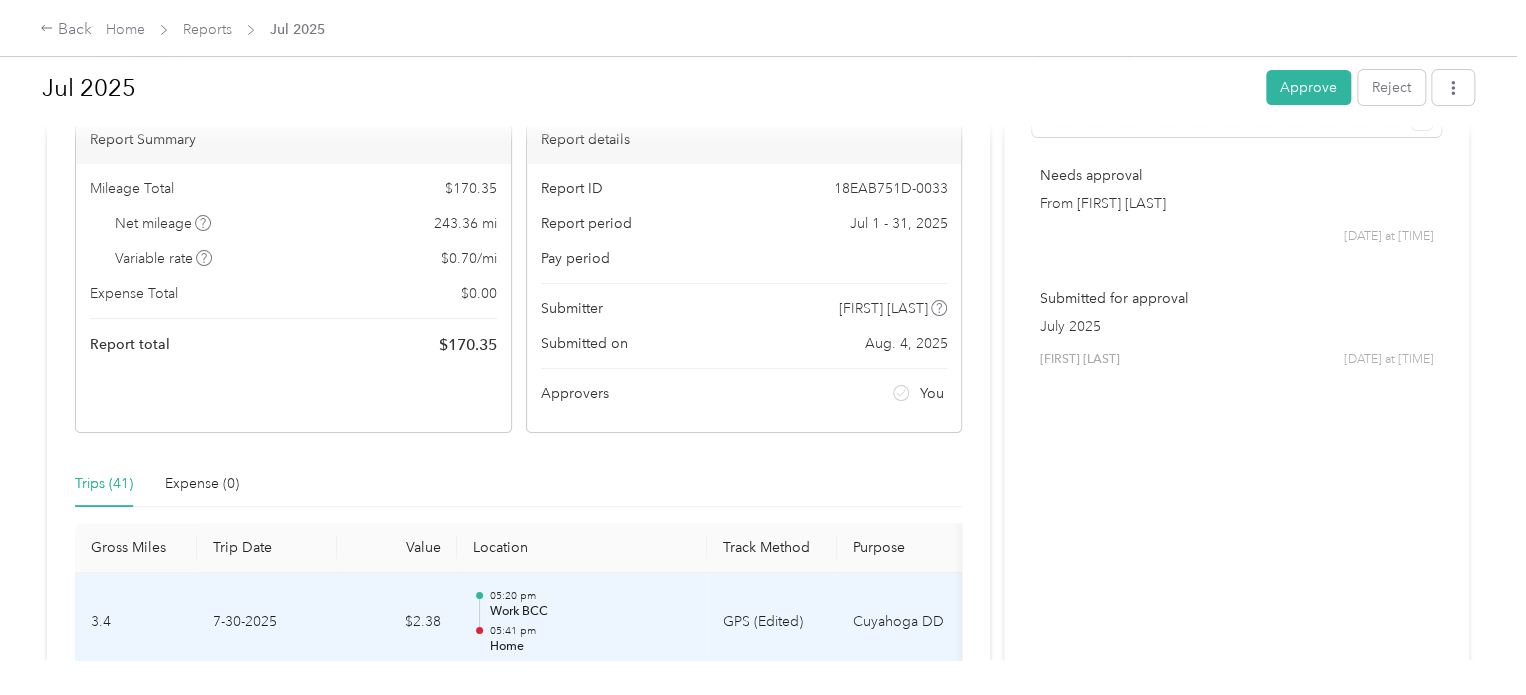 scroll, scrollTop: 0, scrollLeft: 0, axis: both 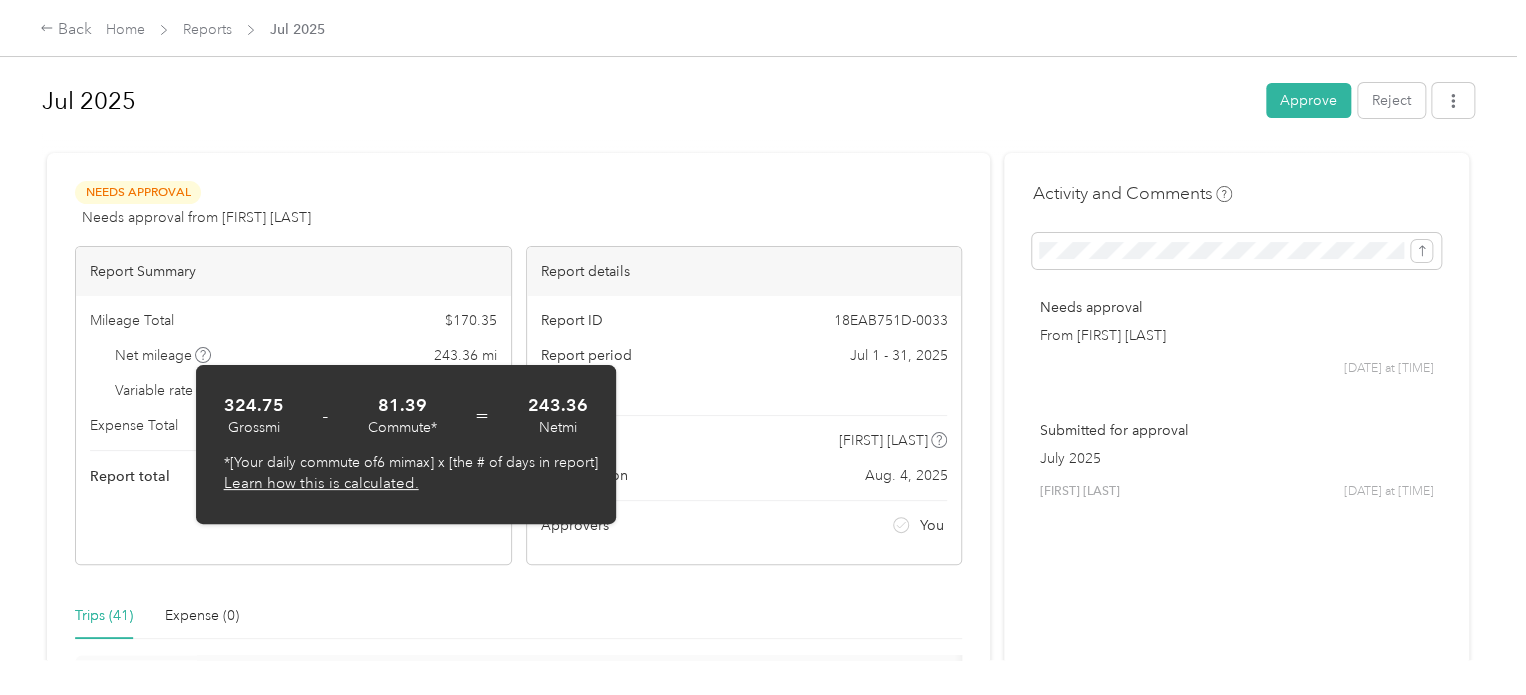 click on "Trips (41) Expense (0)" at bounding box center (518, 616) 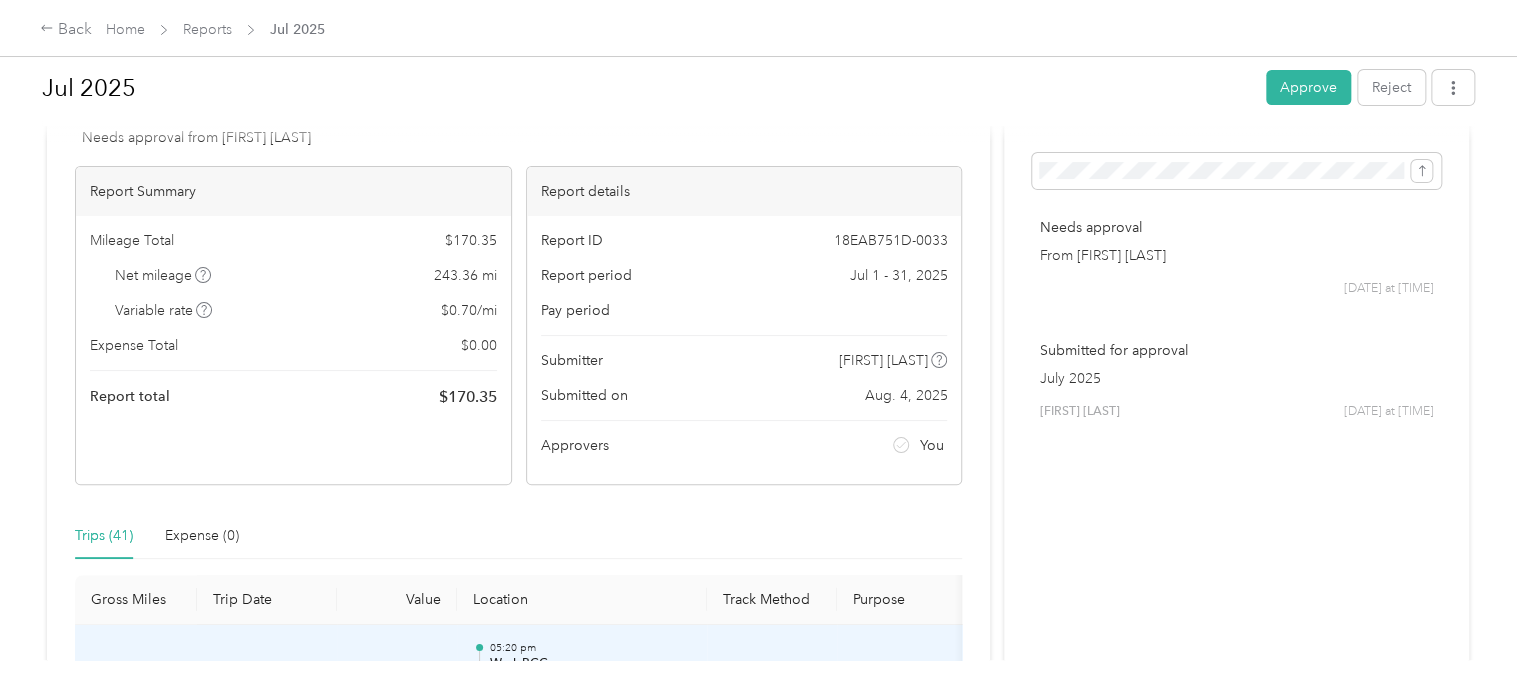 scroll, scrollTop: 79, scrollLeft: 0, axis: vertical 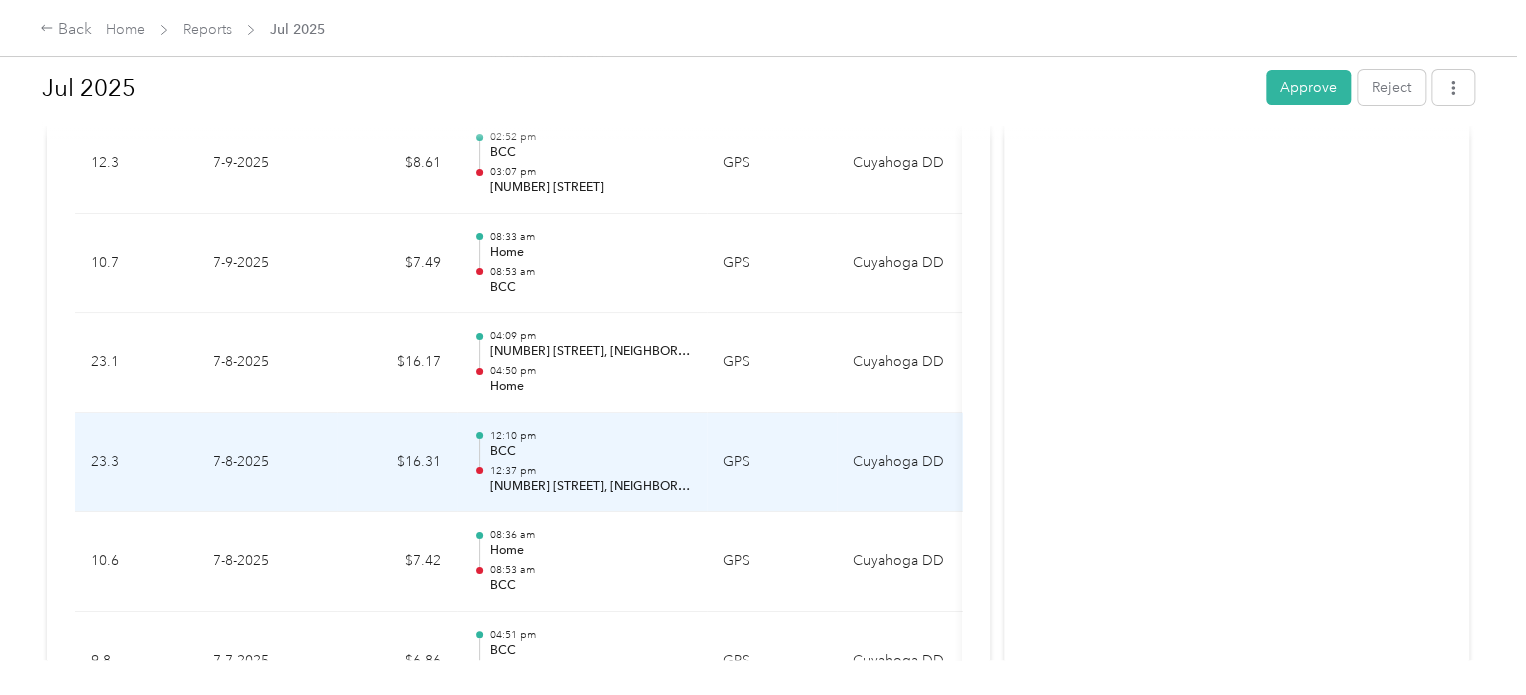 click on "BCC" at bounding box center (590, 452) 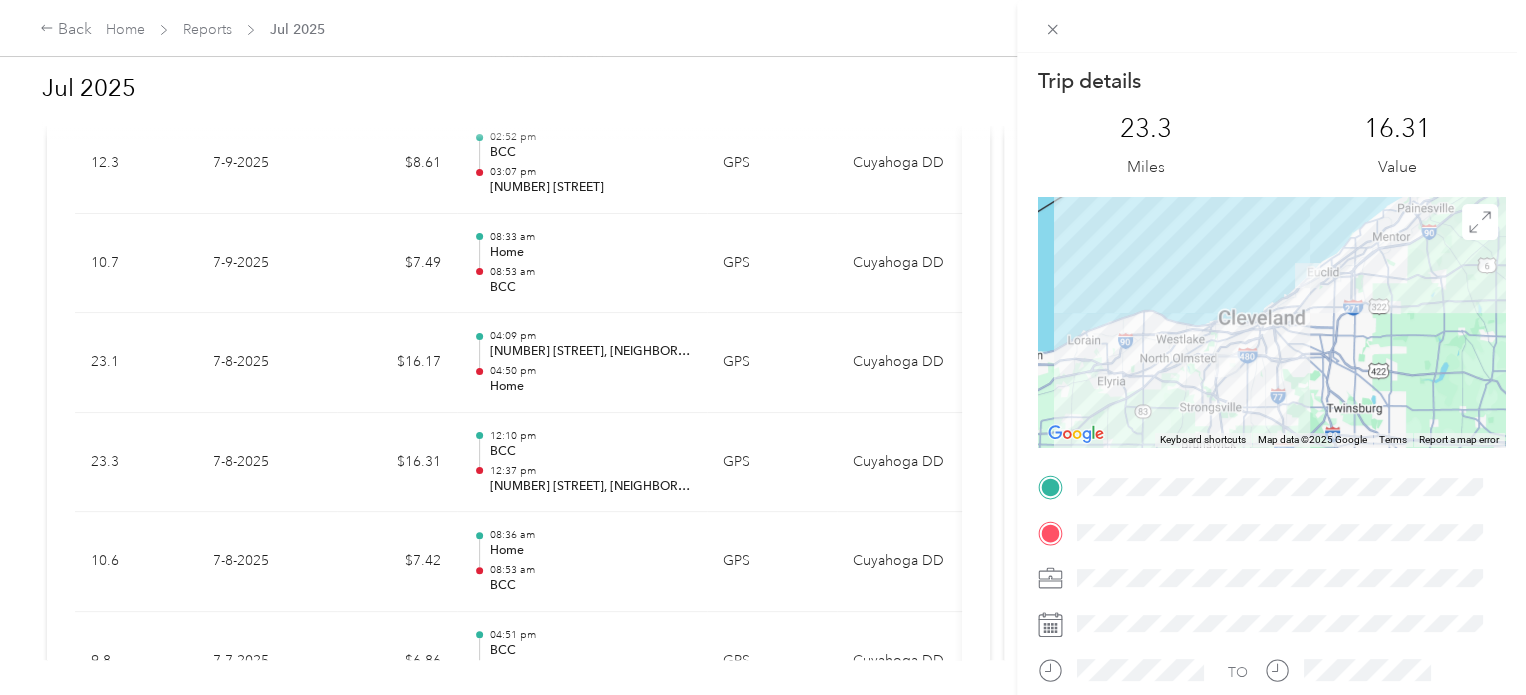 click on "Trip details This trip cannot be edited because it is either under review, approved, or paid. Contact your Team Manager to edit it. 23.3 Miles 16.31 Value  ← Move left → Move right ↑ Move up ↓ Move down + Zoom in - Zoom out [HOME] Jump left by 75% End Jump right by 75% Page Up Jump up by 75% Page Down Jump down by 75% Keyboard shortcuts Map Data Map data ©2025 Google Map data ©2025 Google 10 km  Click to toggle between metric and imperial units Terms Report a map error TO" at bounding box center (763, 347) 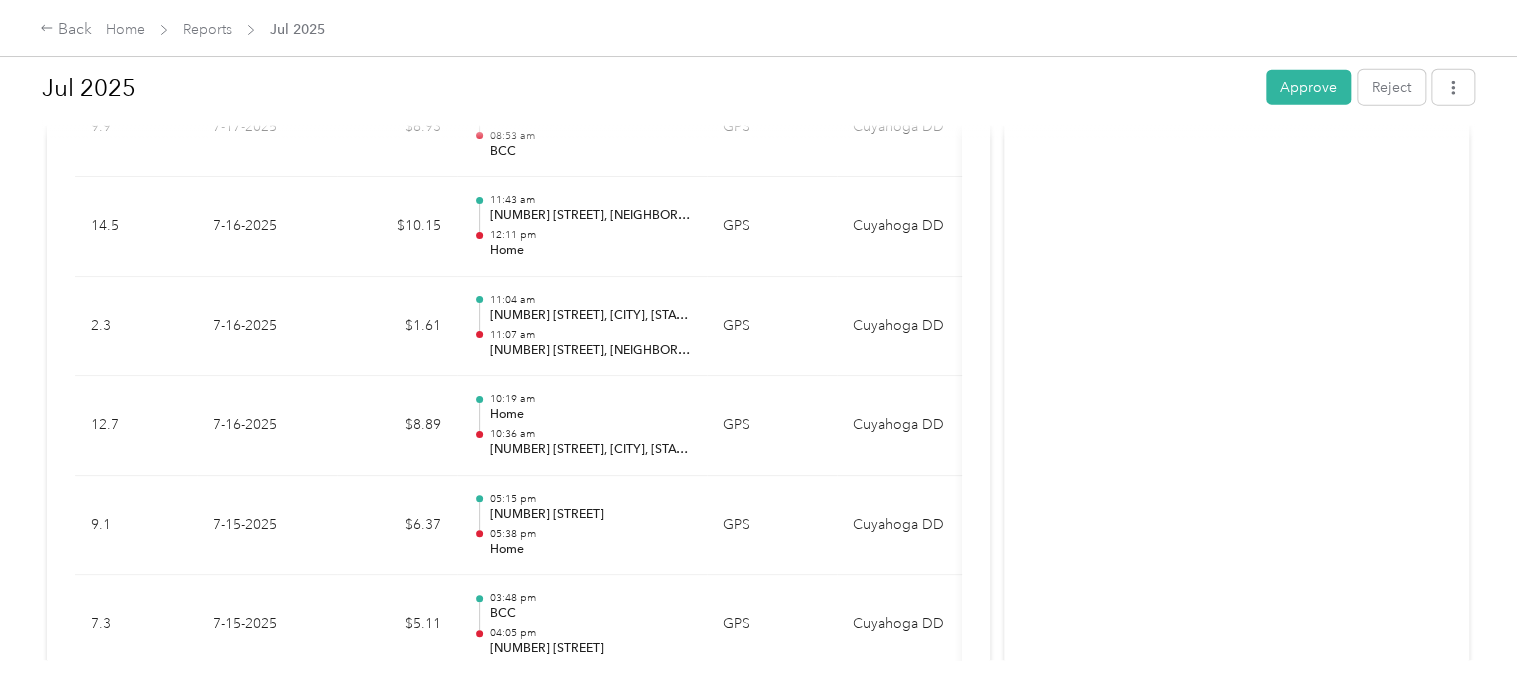 scroll, scrollTop: 2375, scrollLeft: 0, axis: vertical 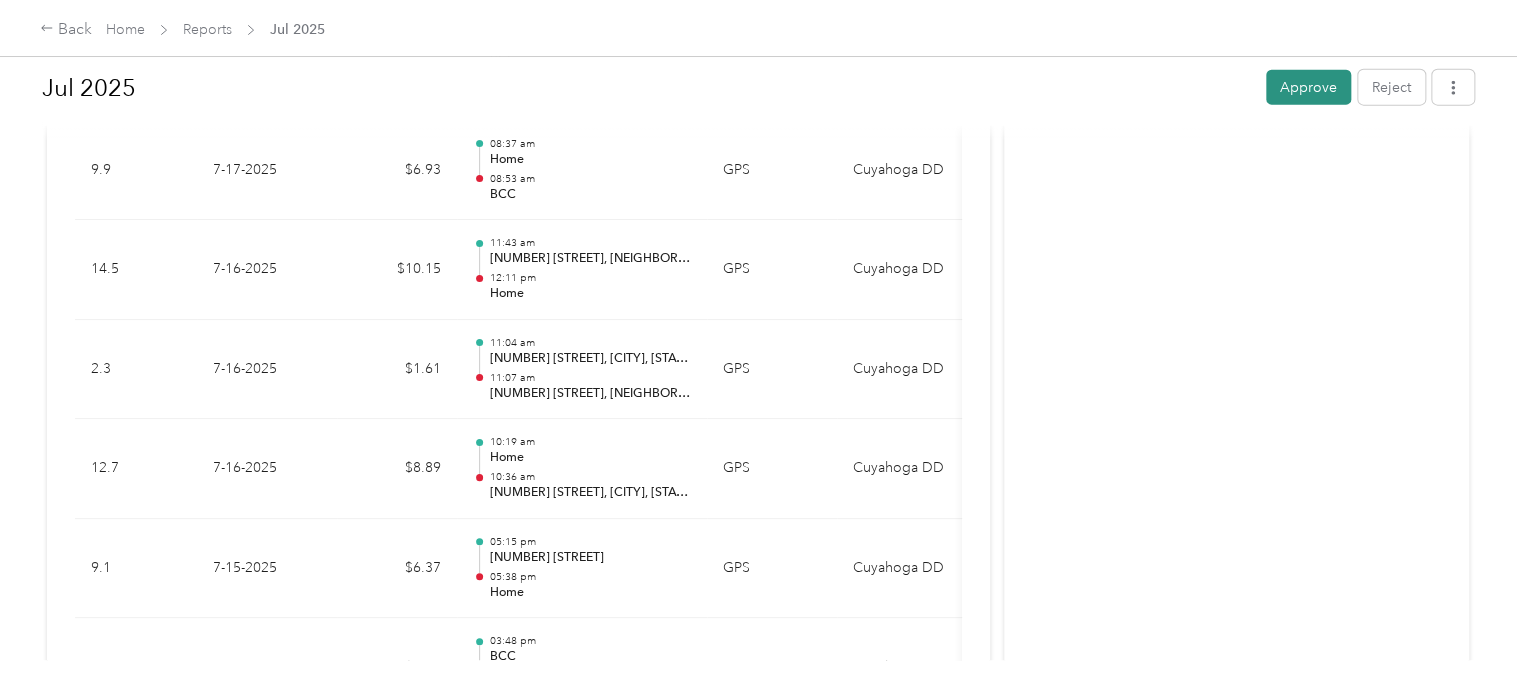 click on "Approve" at bounding box center [1308, 87] 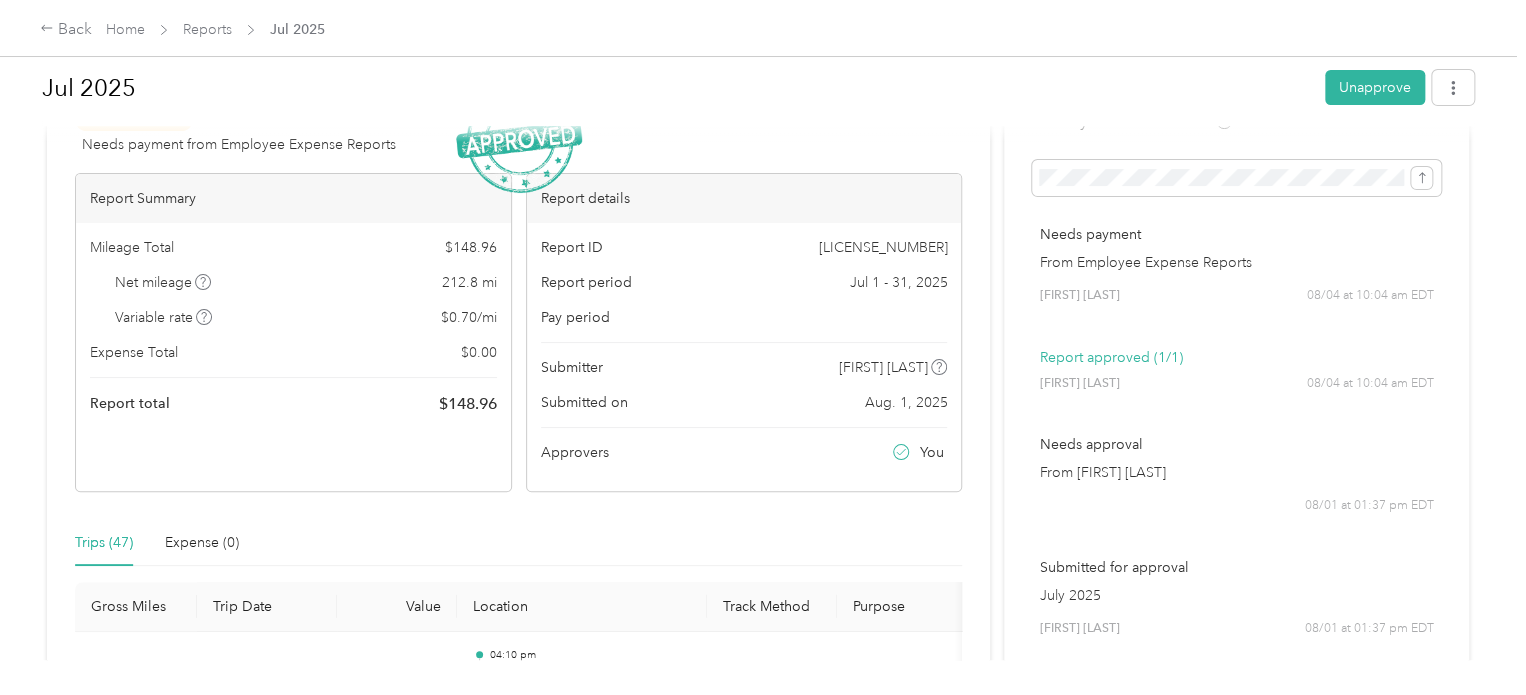 scroll, scrollTop: 0, scrollLeft: 0, axis: both 